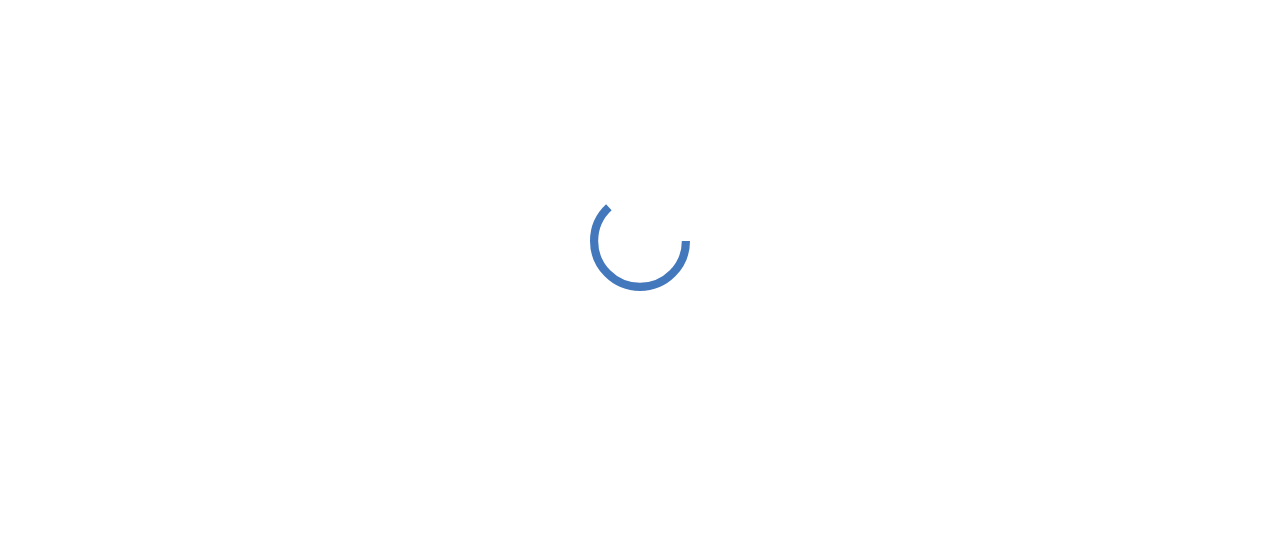 scroll, scrollTop: 0, scrollLeft: 0, axis: both 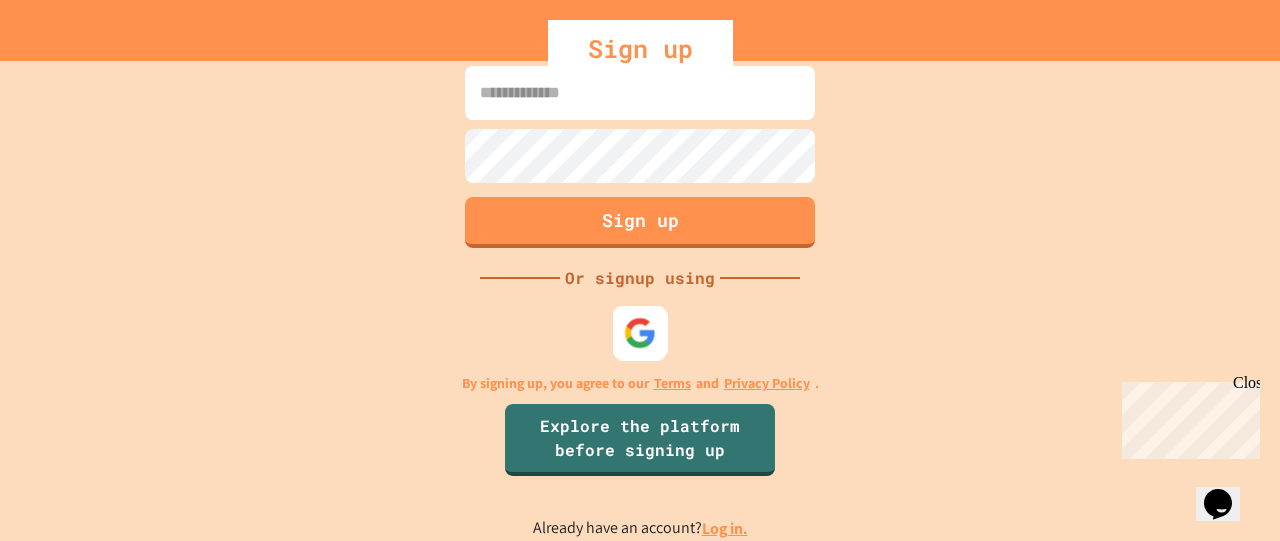 click at bounding box center (640, 333) 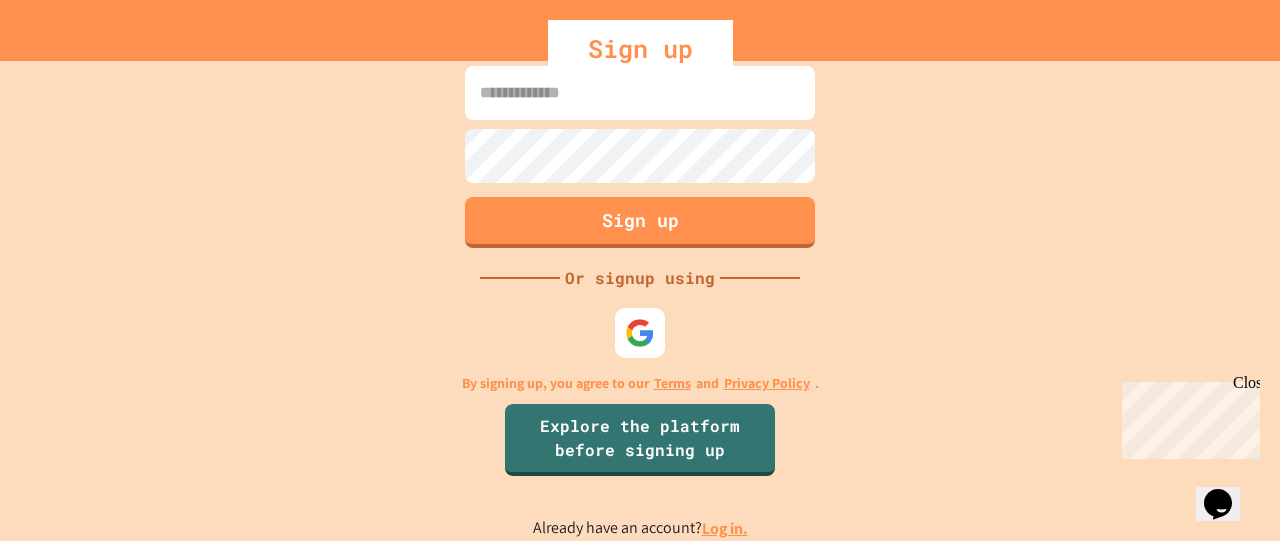 click at bounding box center [640, 93] 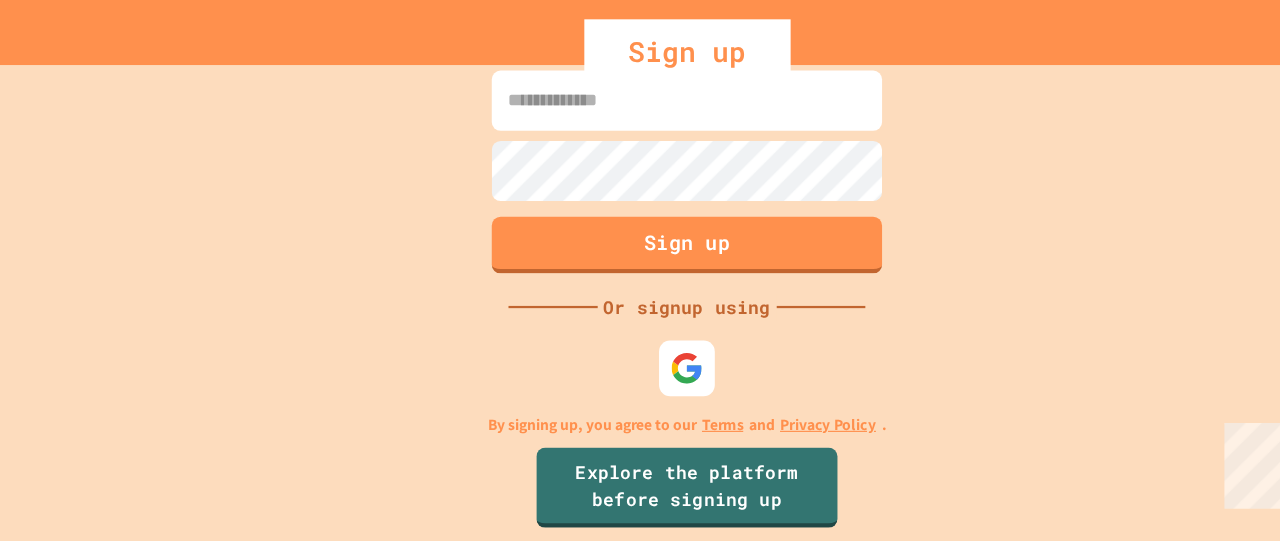 click at bounding box center [640, 333] 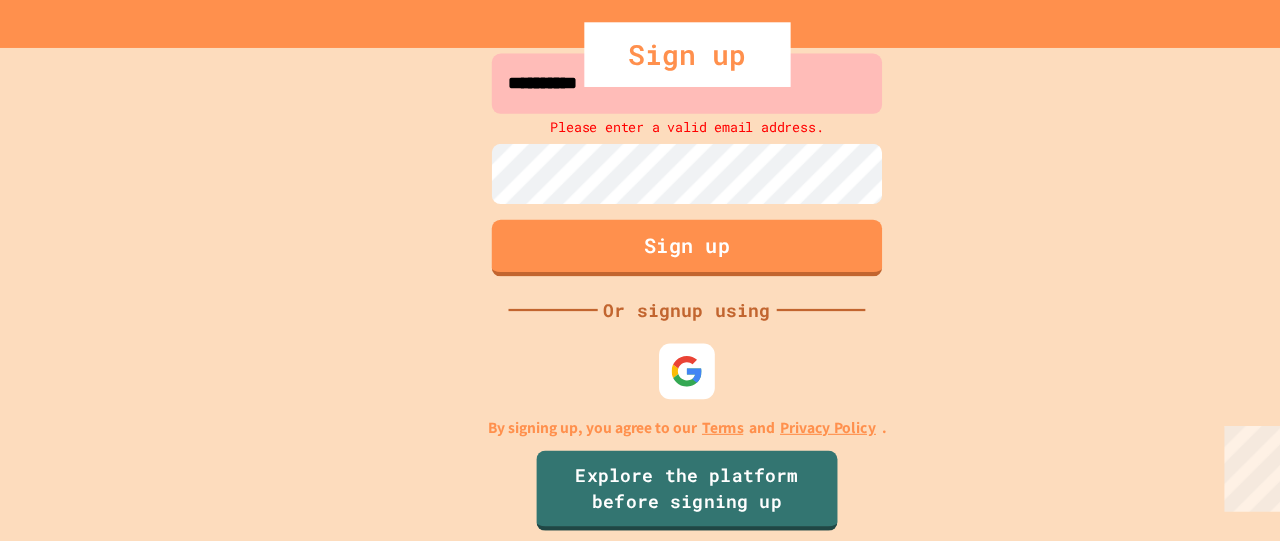 click on "Sign up" at bounding box center (640, 49) 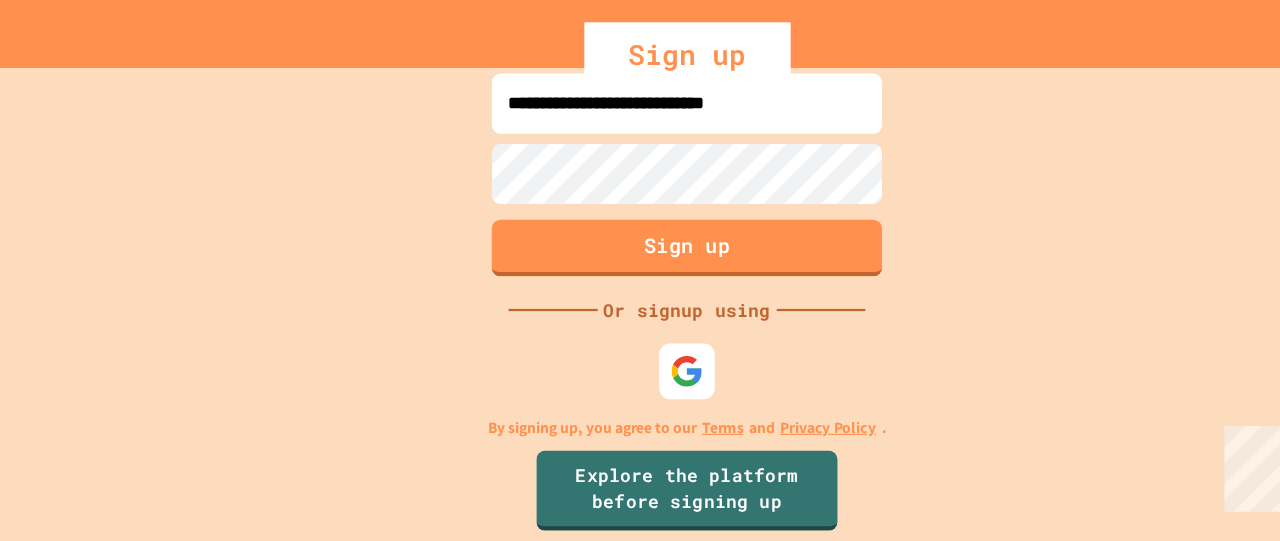 type on "**********" 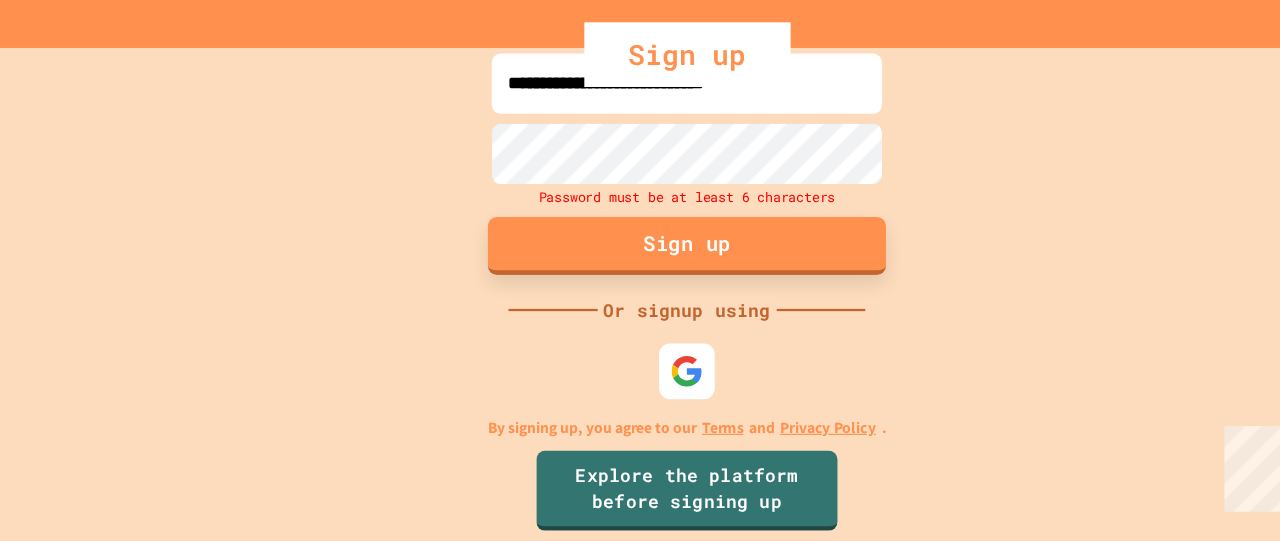 click on "Sign up" at bounding box center (640, 220) 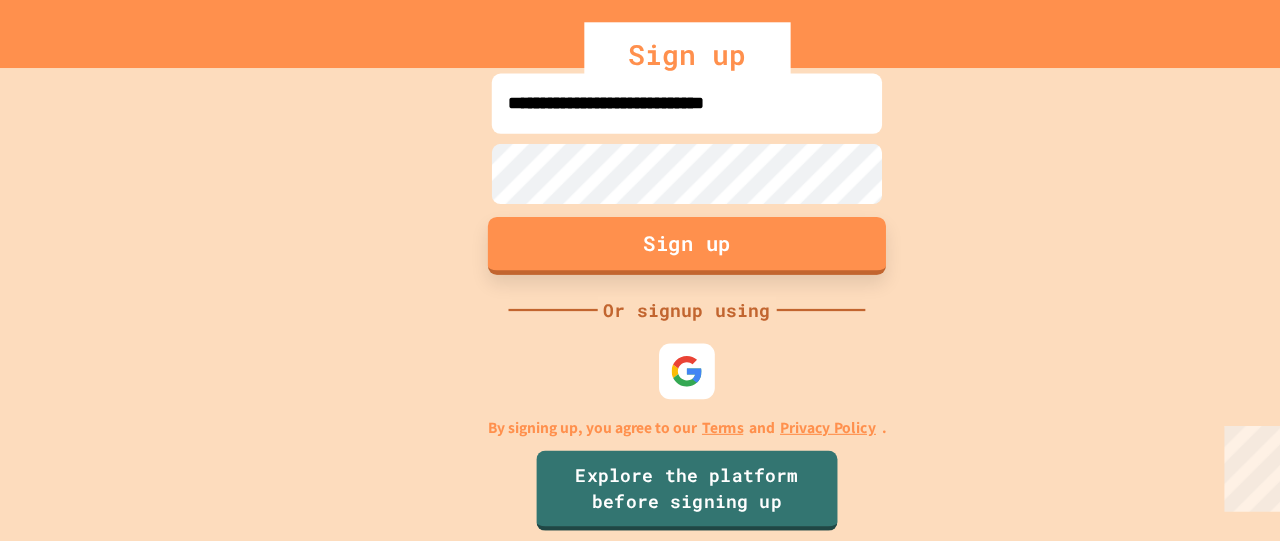 click on "Sign up" at bounding box center (640, 220) 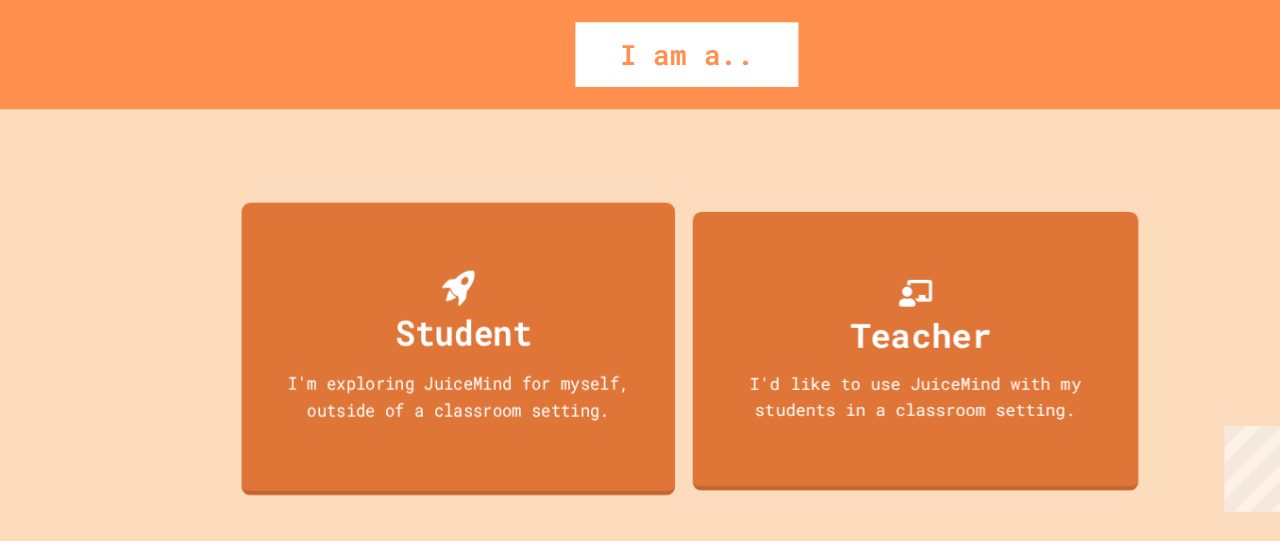 click on "Student I'm exploring JuiceMind for myself, outside of a classroom setting." at bounding box center (435, 312) 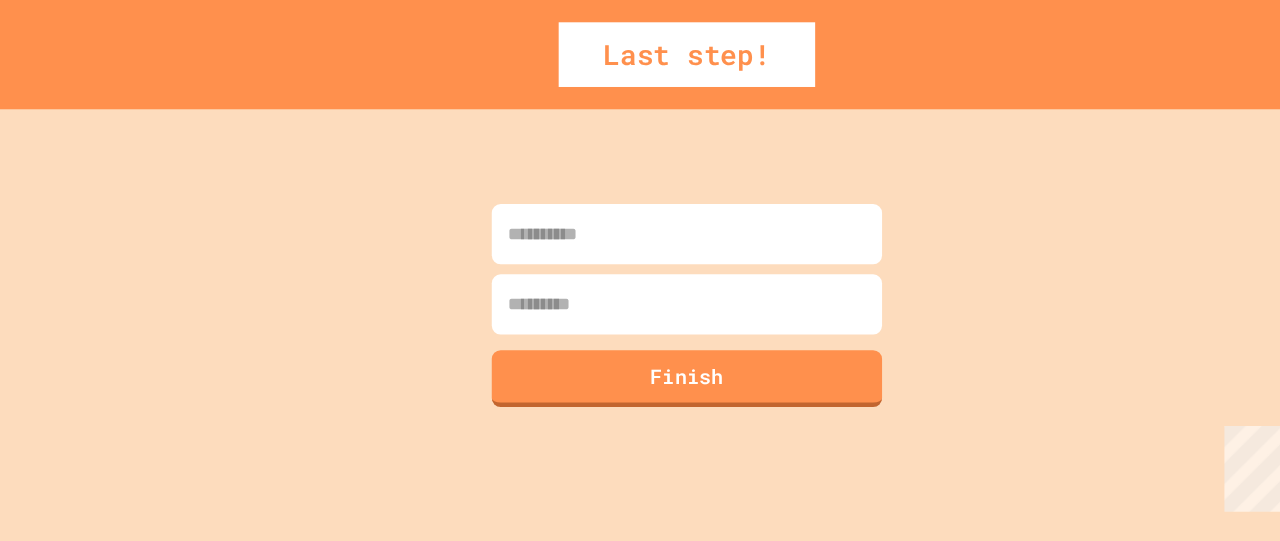click at bounding box center (640, 210) 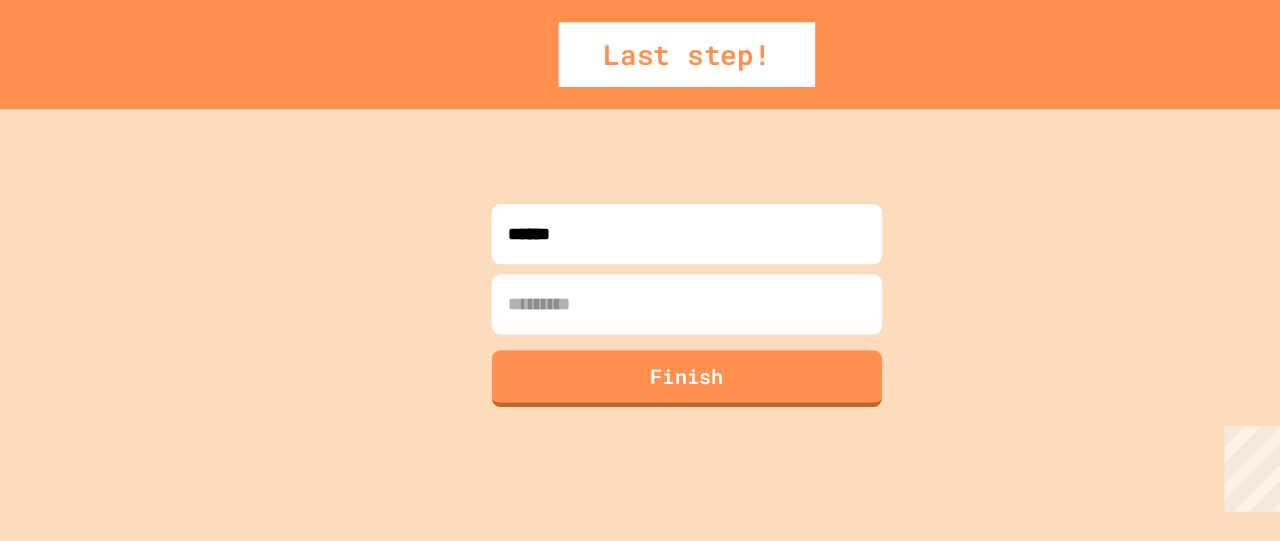 type on "******" 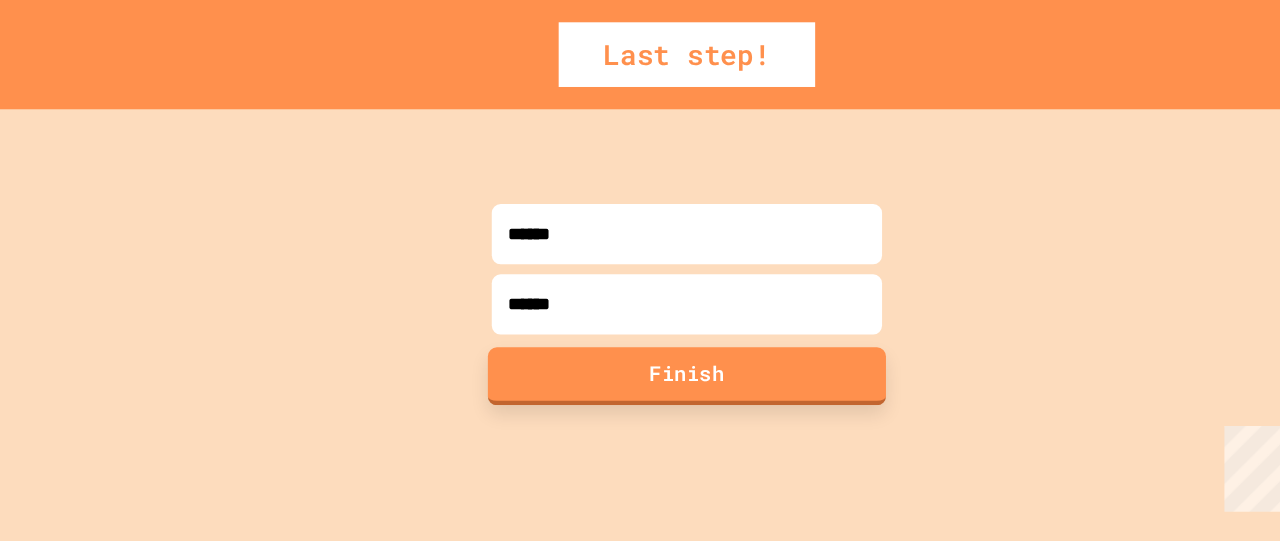 type on "******" 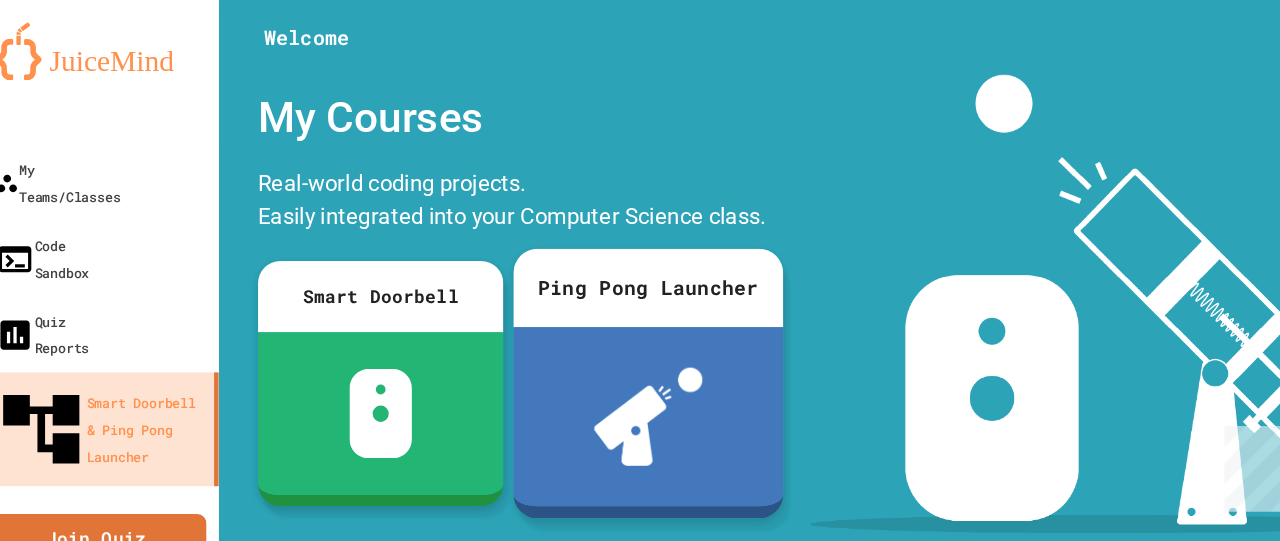 click at bounding box center (605, 373) 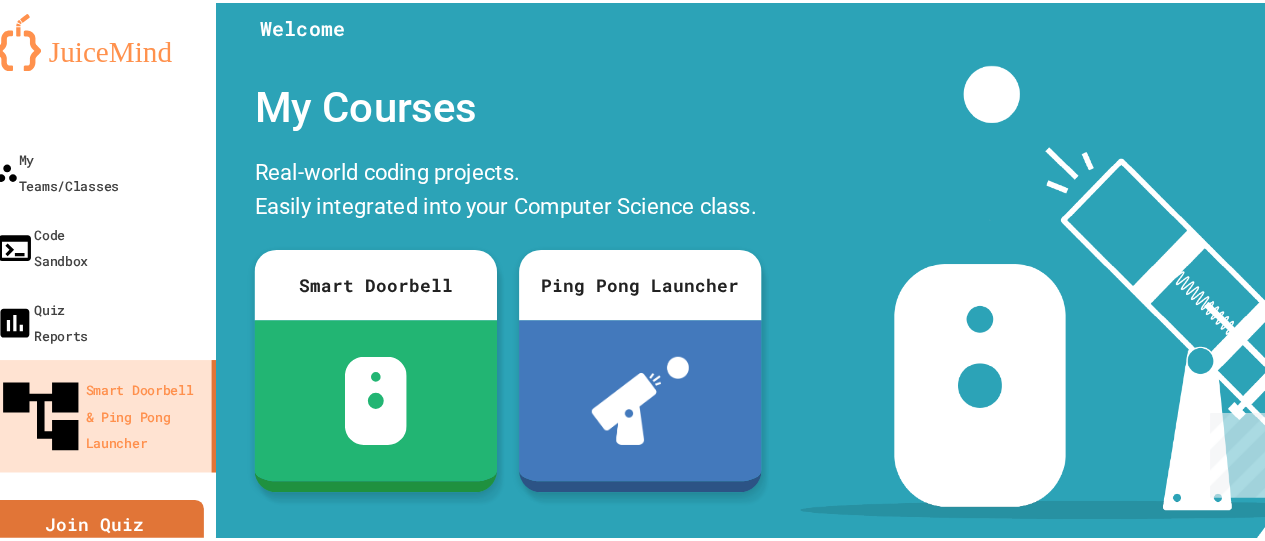 scroll, scrollTop: 275, scrollLeft: 0, axis: vertical 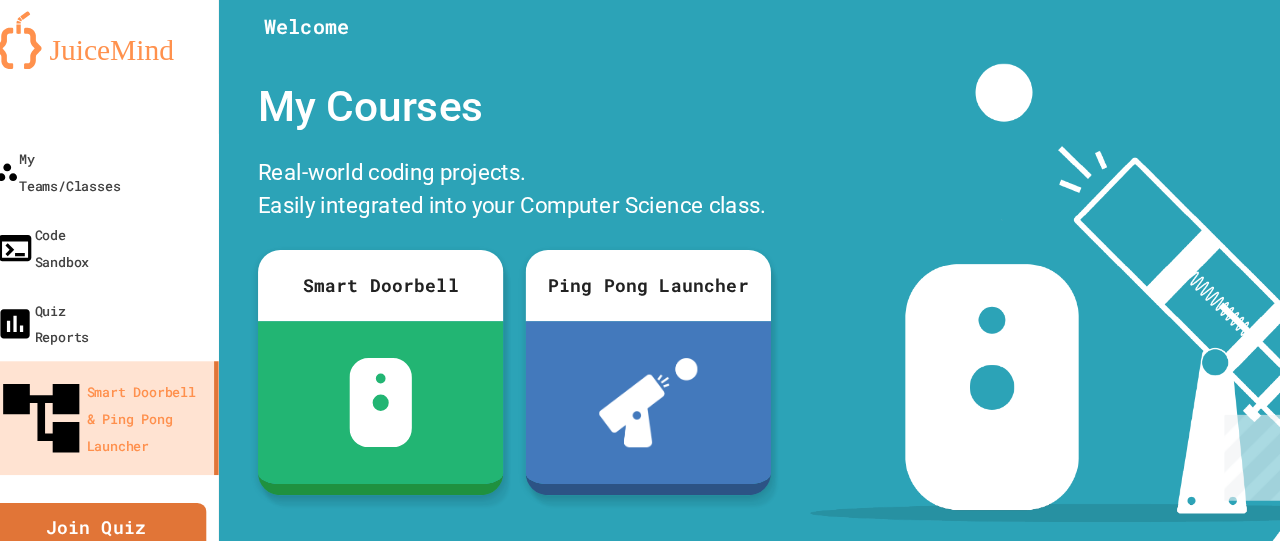 click on "Join Project" at bounding box center [692, 944] 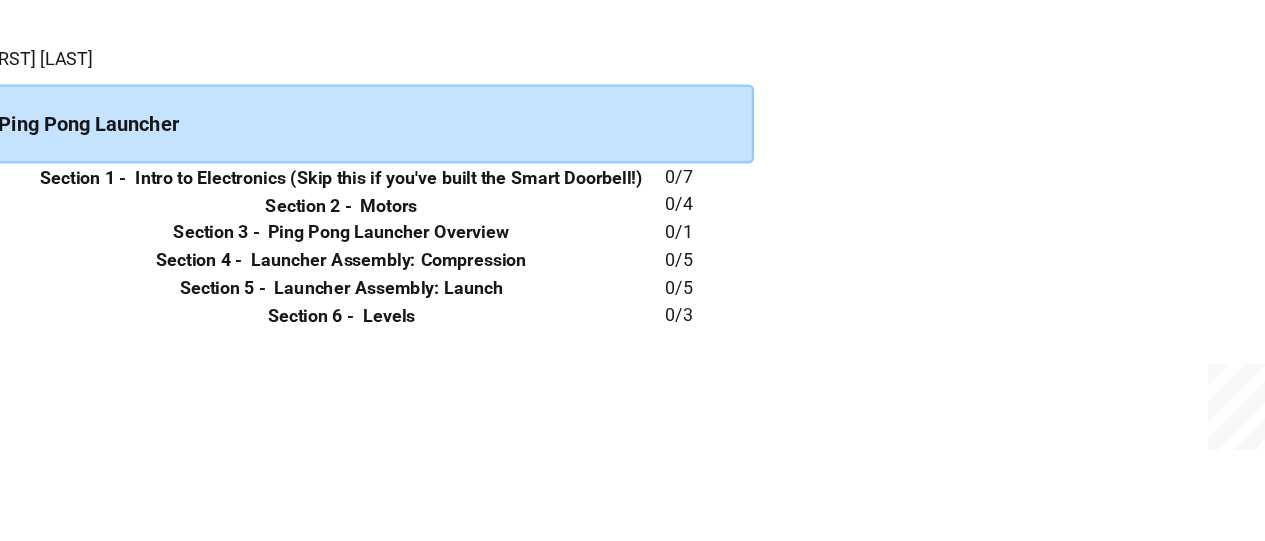 scroll, scrollTop: 28, scrollLeft: 0, axis: vertical 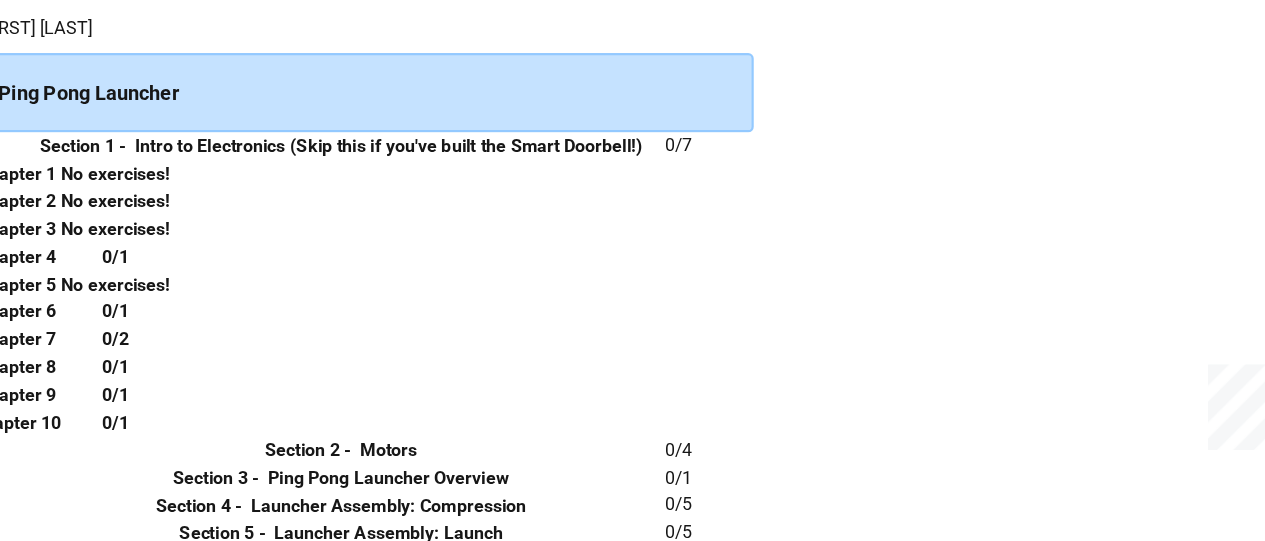 click on "No exercises!" at bounding box center [127, 212] 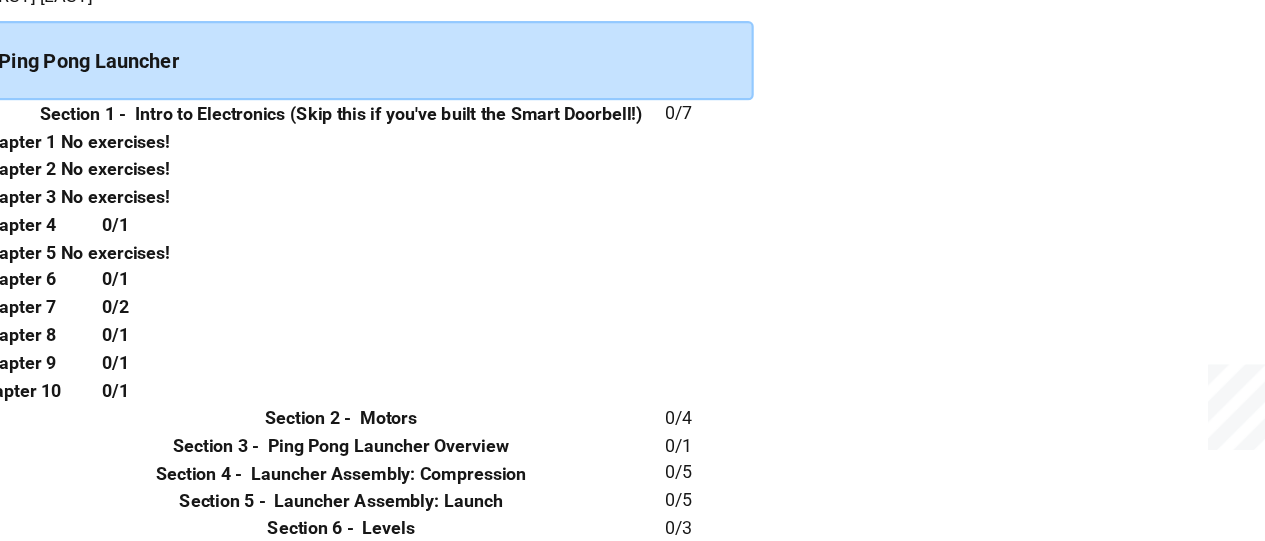 scroll, scrollTop: 713, scrollLeft: 0, axis: vertical 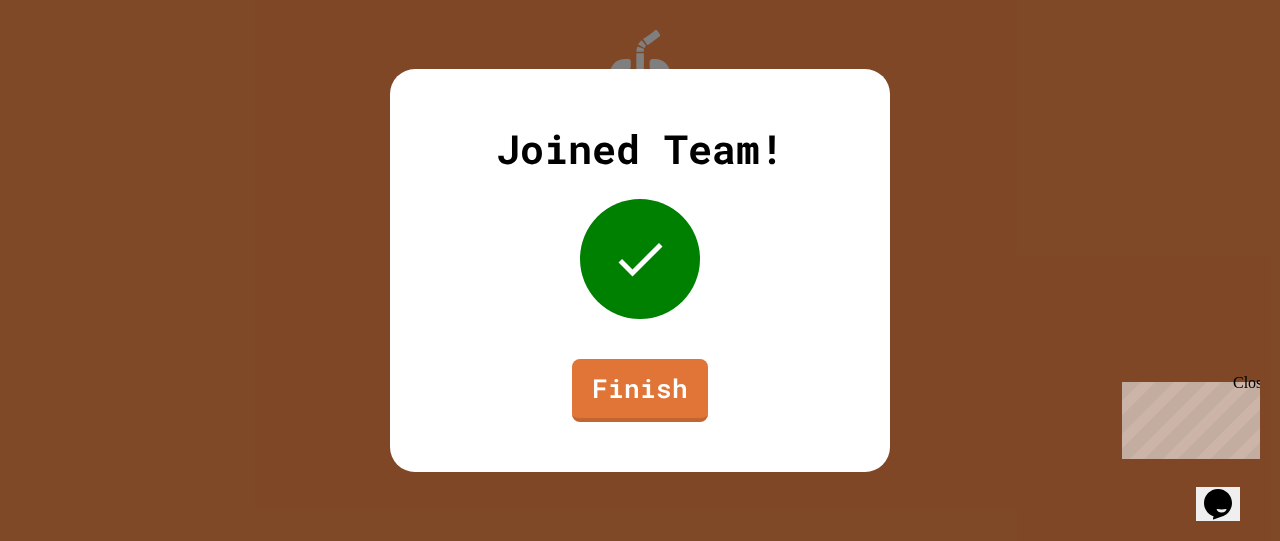 click on "Finish" at bounding box center (640, 390) 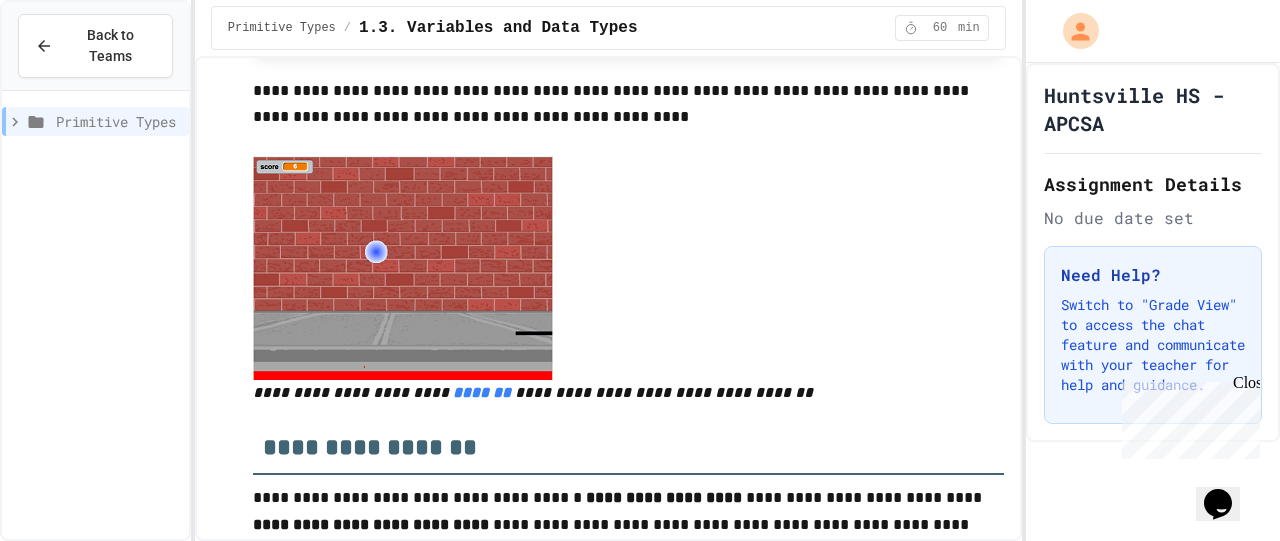 scroll, scrollTop: 904, scrollLeft: 0, axis: vertical 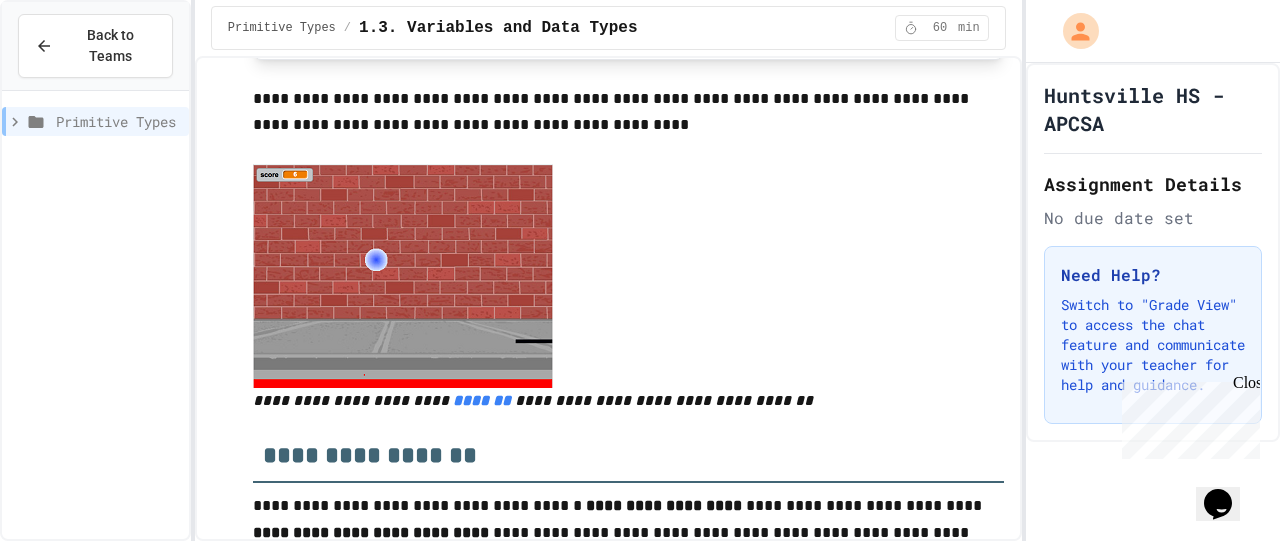 click at bounding box center [403, 276] 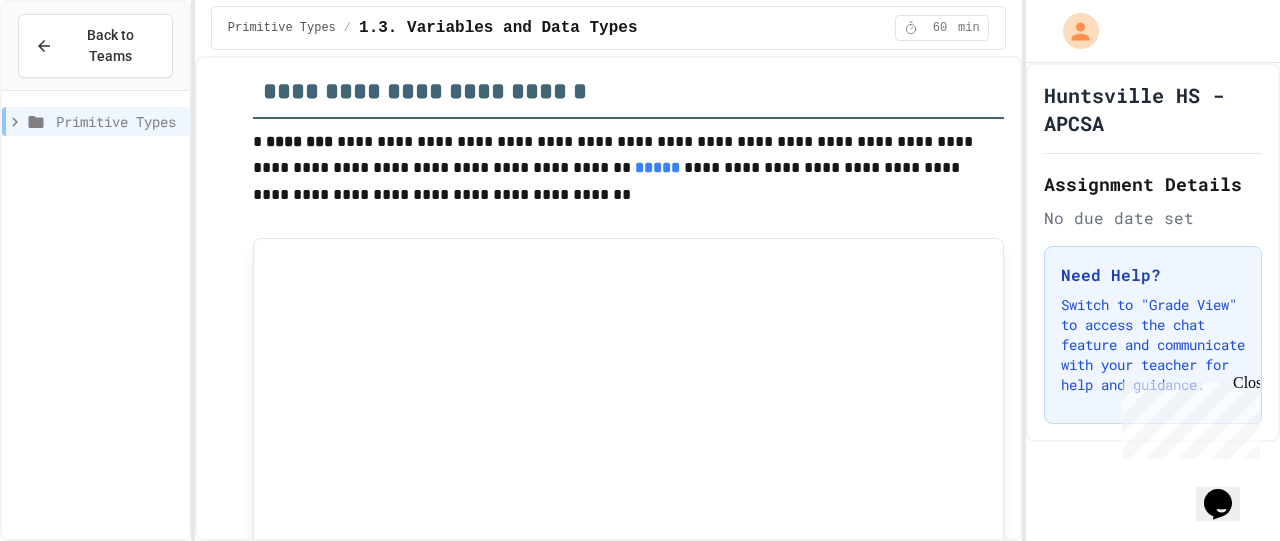 scroll, scrollTop: 0, scrollLeft: 0, axis: both 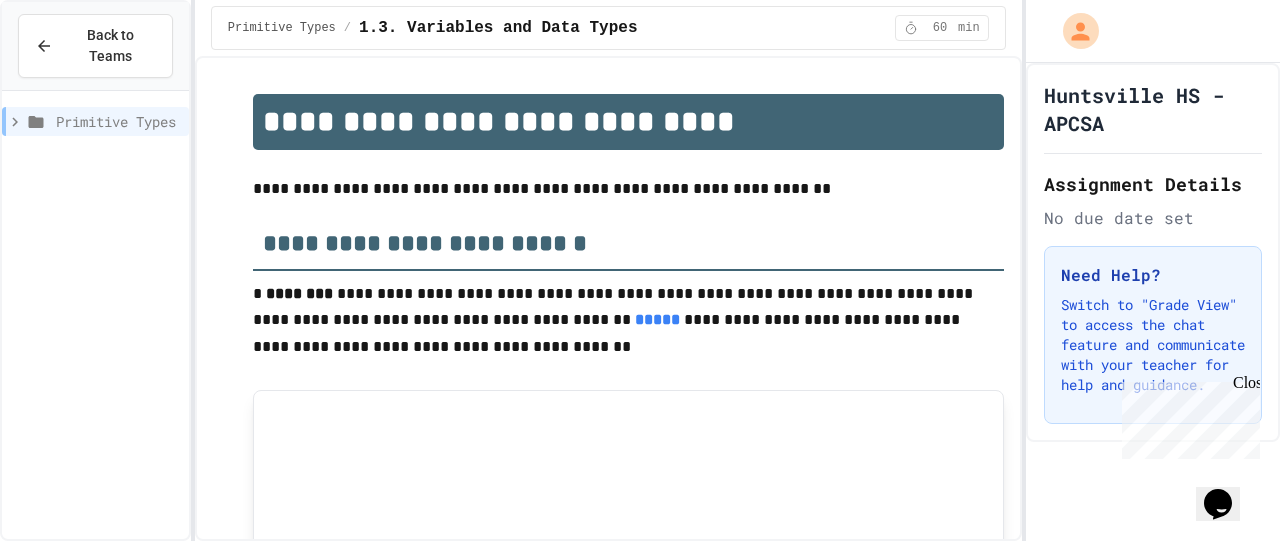 click at bounding box center (628, 163) 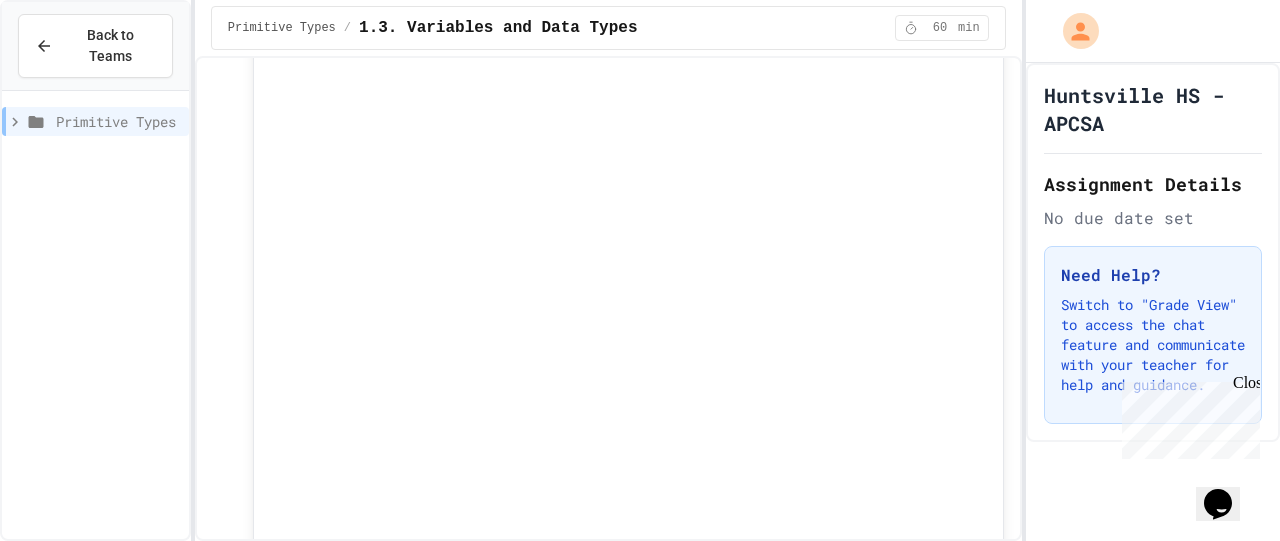 scroll, scrollTop: 0, scrollLeft: 0, axis: both 